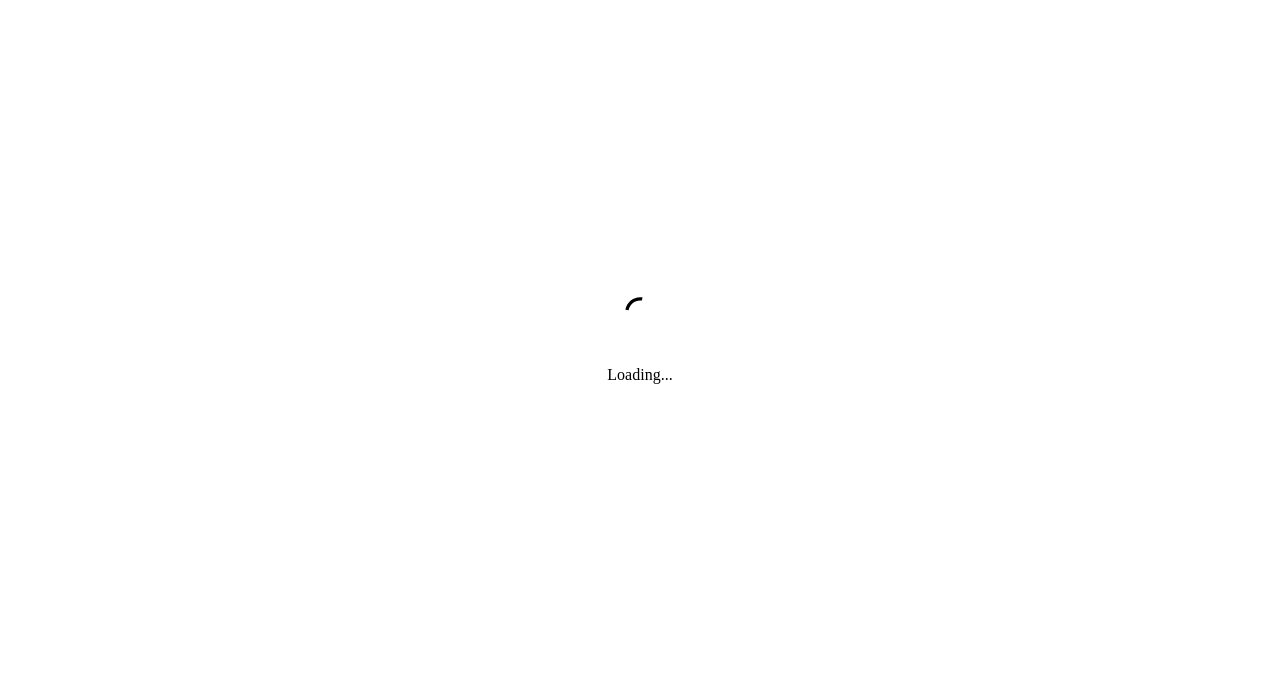 scroll, scrollTop: 0, scrollLeft: 0, axis: both 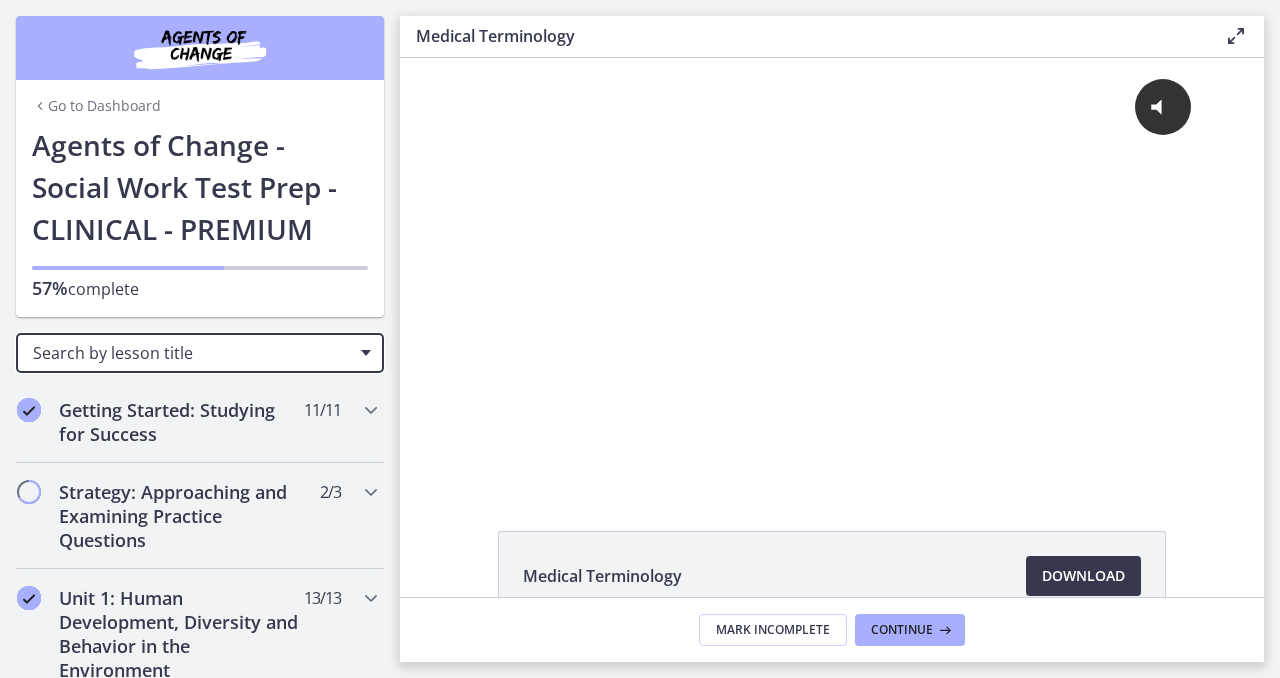 click on "Search by lesson title" at bounding box center [192, 353] 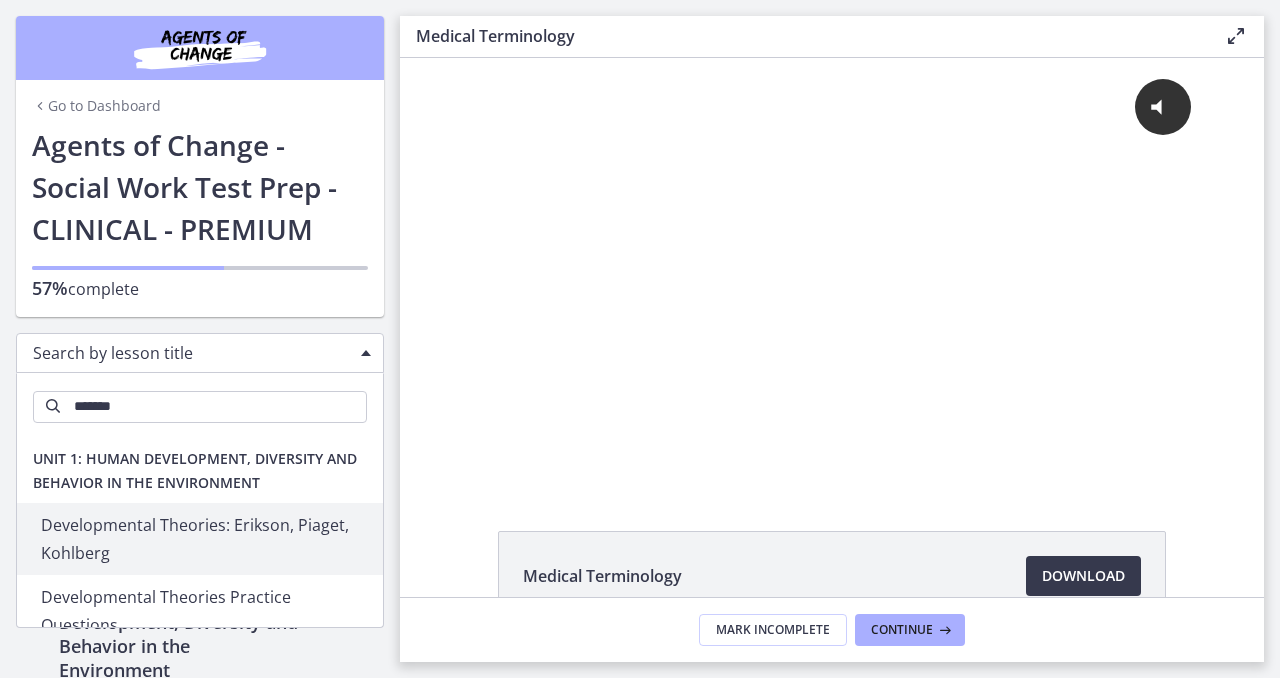 type on "********" 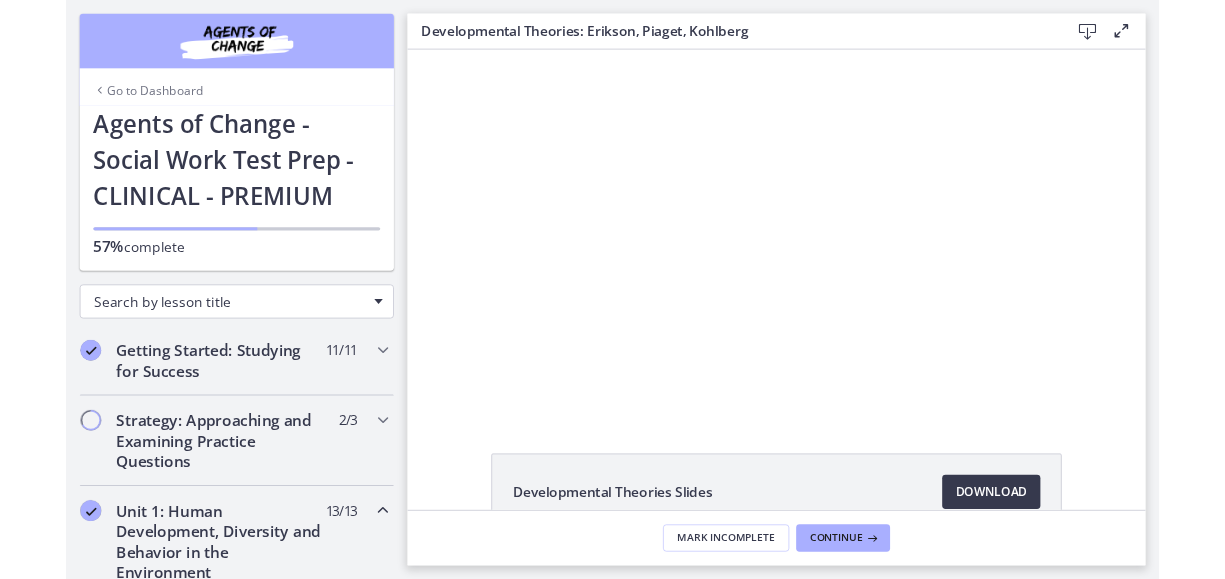 scroll, scrollTop: 0, scrollLeft: 0, axis: both 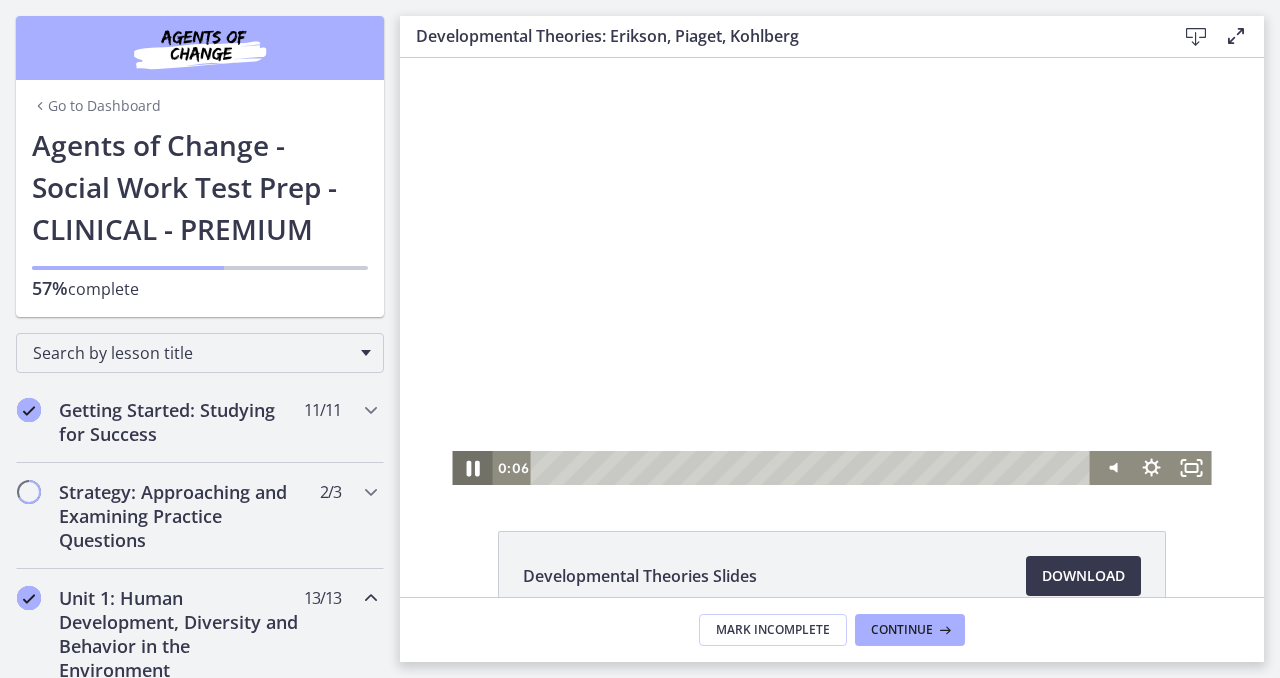 click 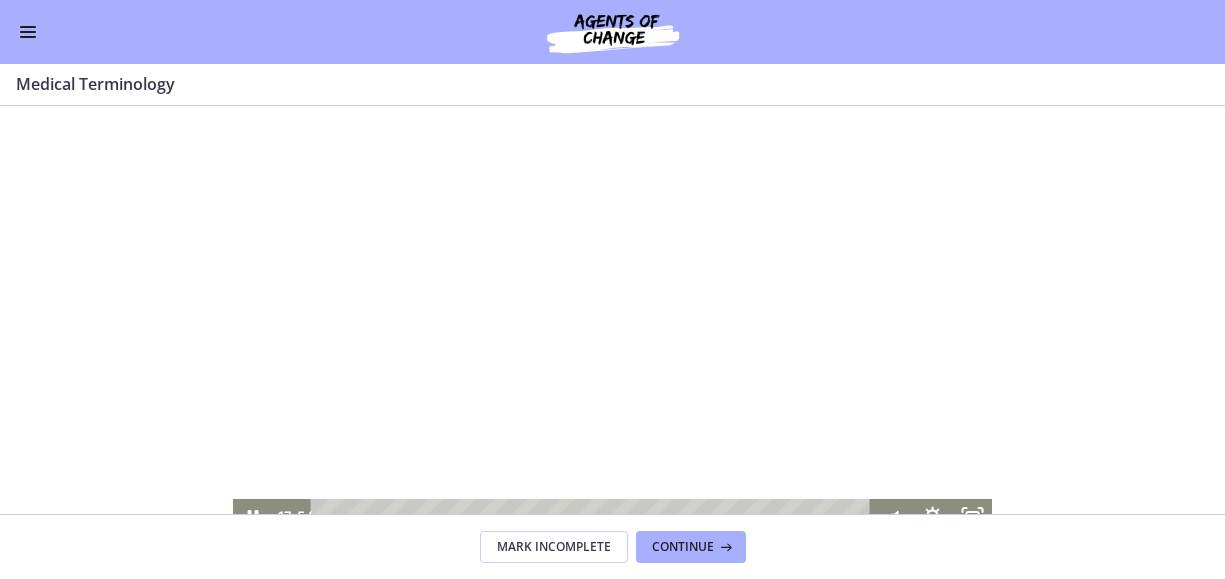 scroll, scrollTop: 0, scrollLeft: 0, axis: both 